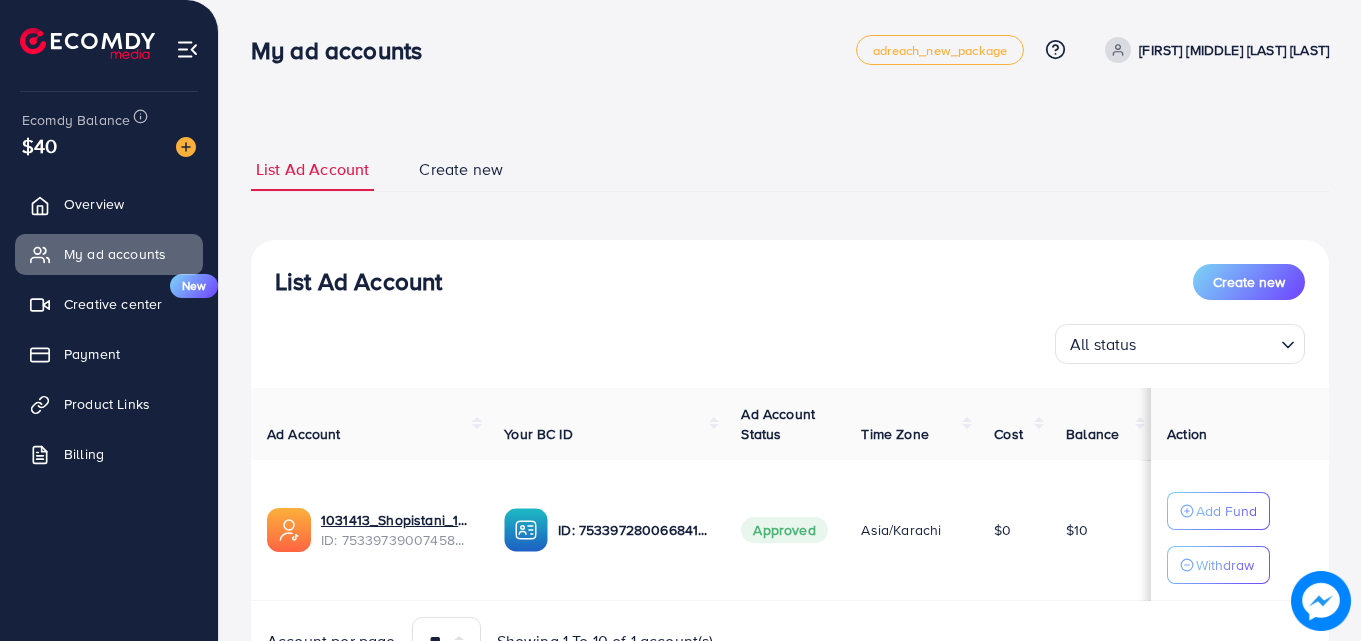 scroll, scrollTop: 0, scrollLeft: 0, axis: both 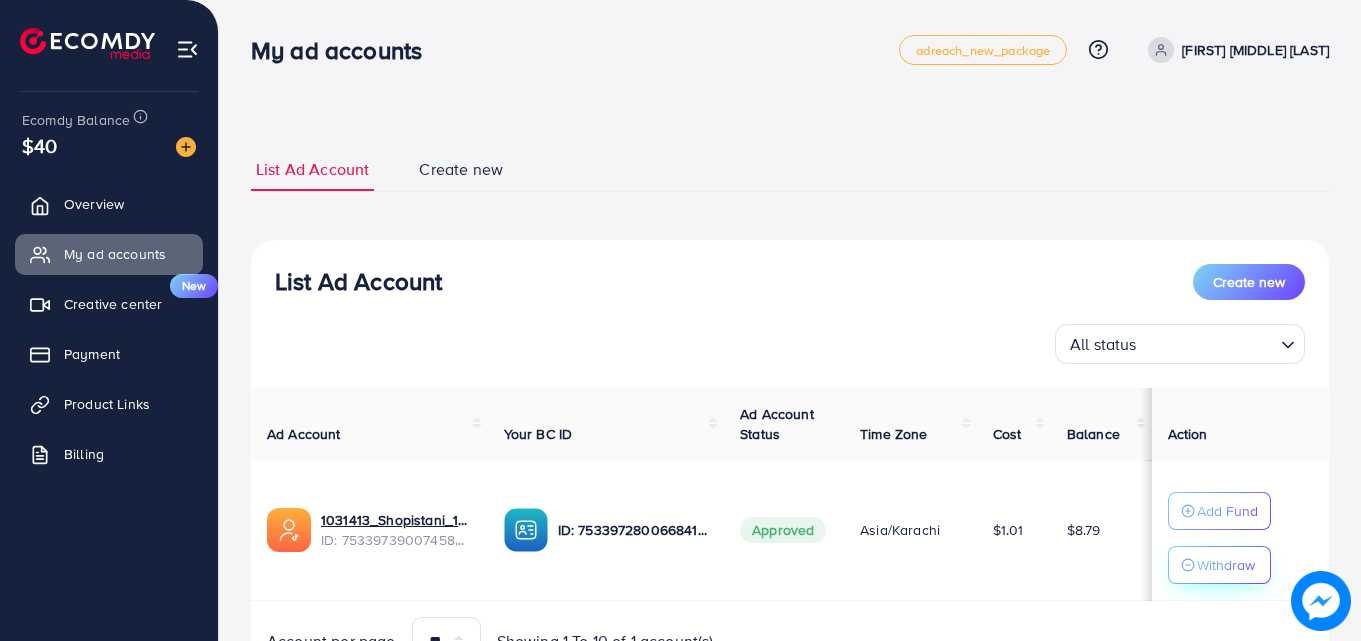 click on "Withdraw" at bounding box center [1219, 565] 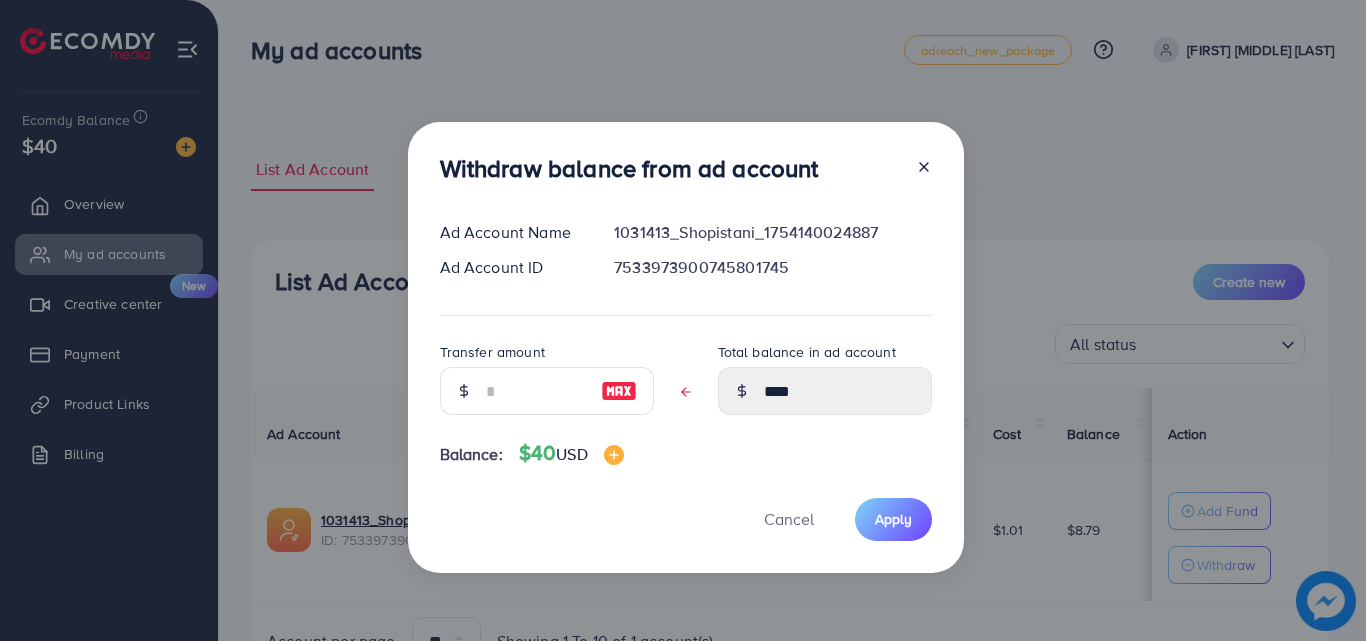 click at bounding box center [619, 391] 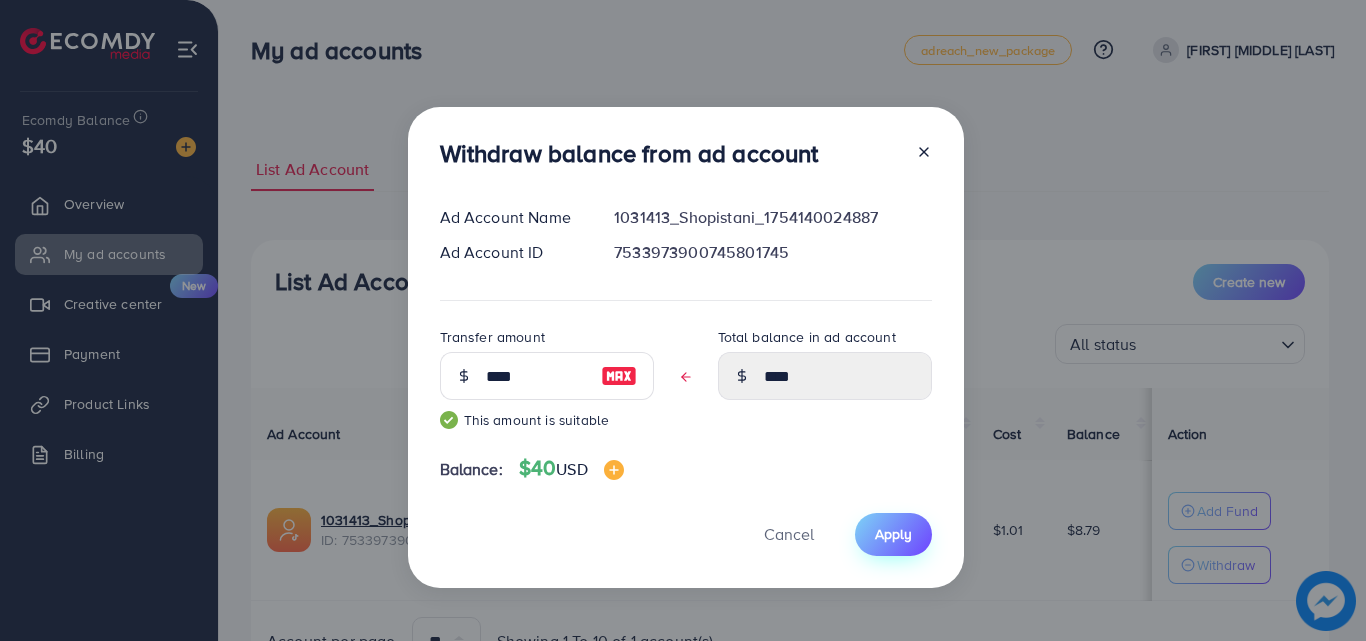 click on "Apply" at bounding box center (893, 534) 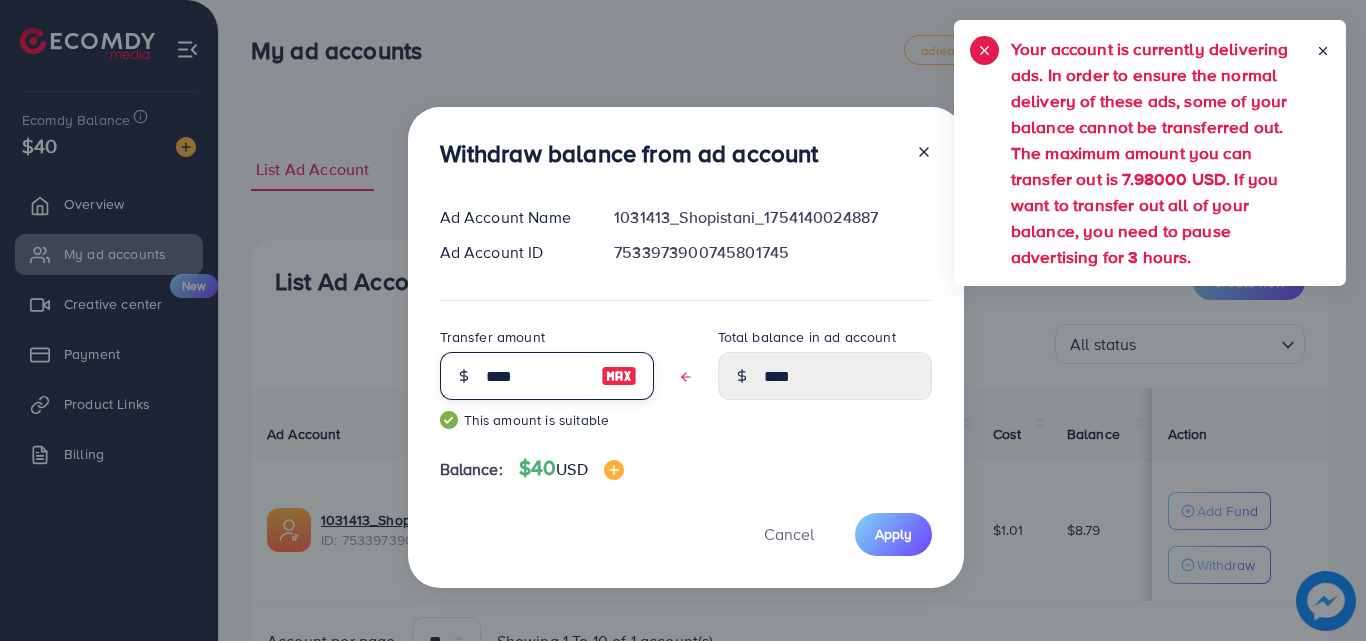 click on "****" at bounding box center (536, 376) 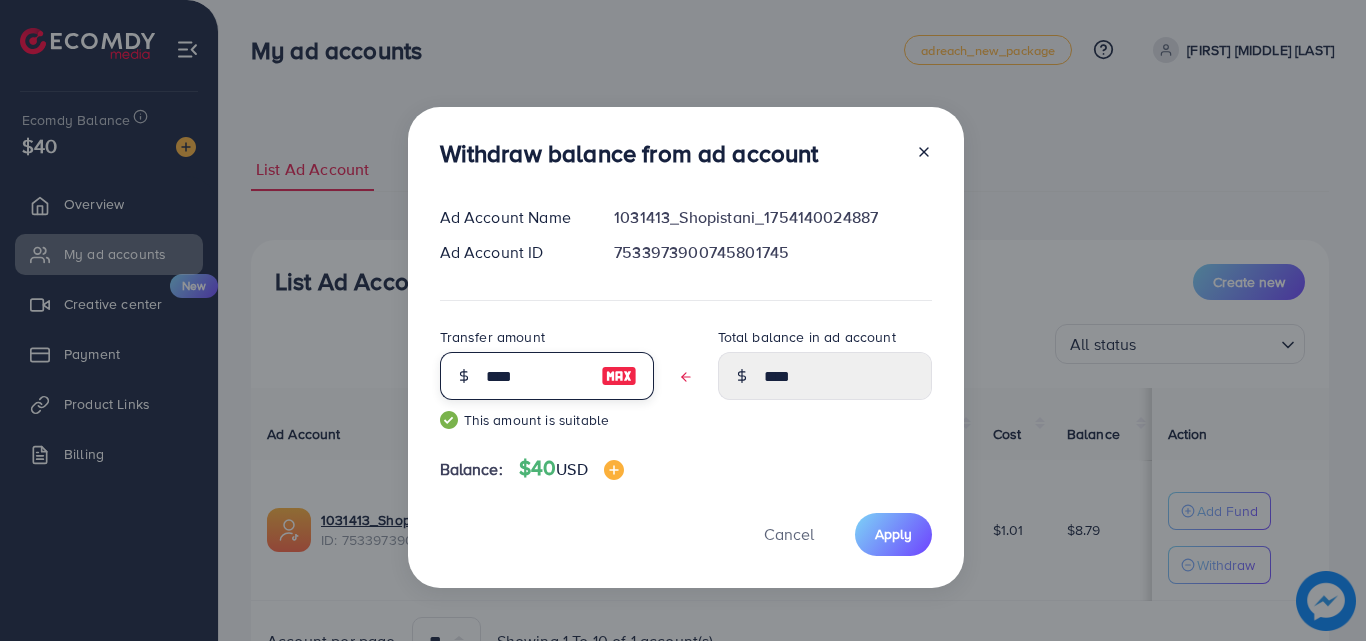 type on "***" 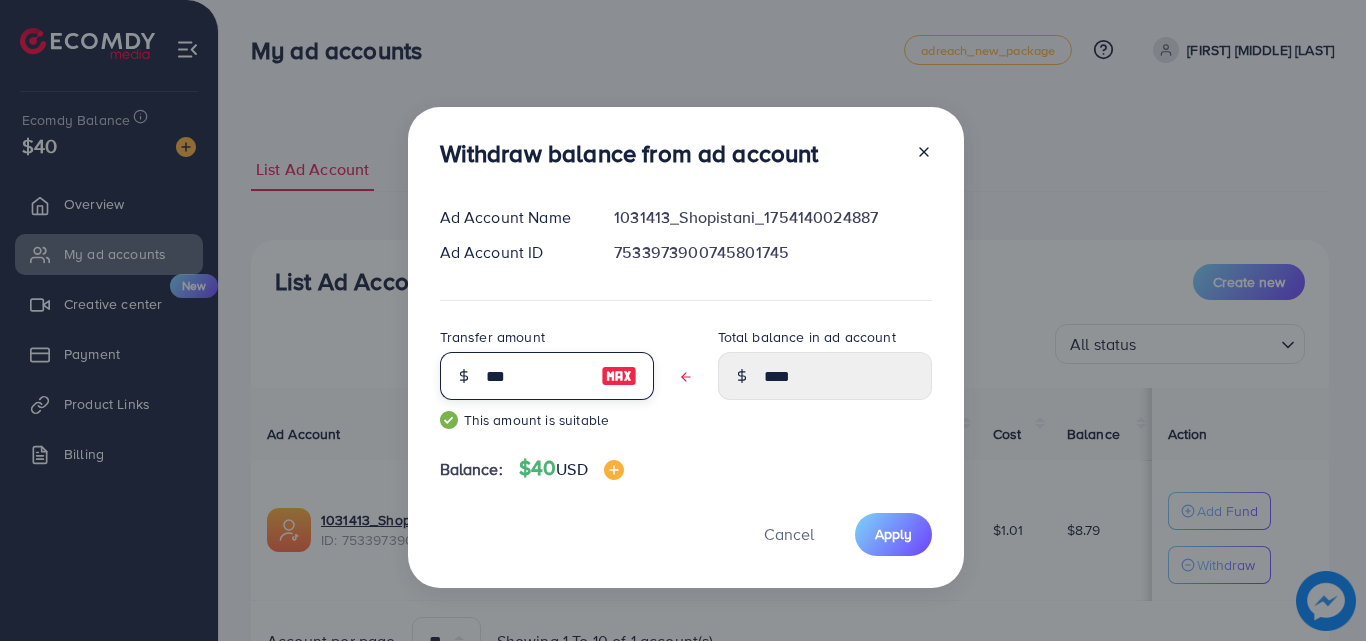 type on "****" 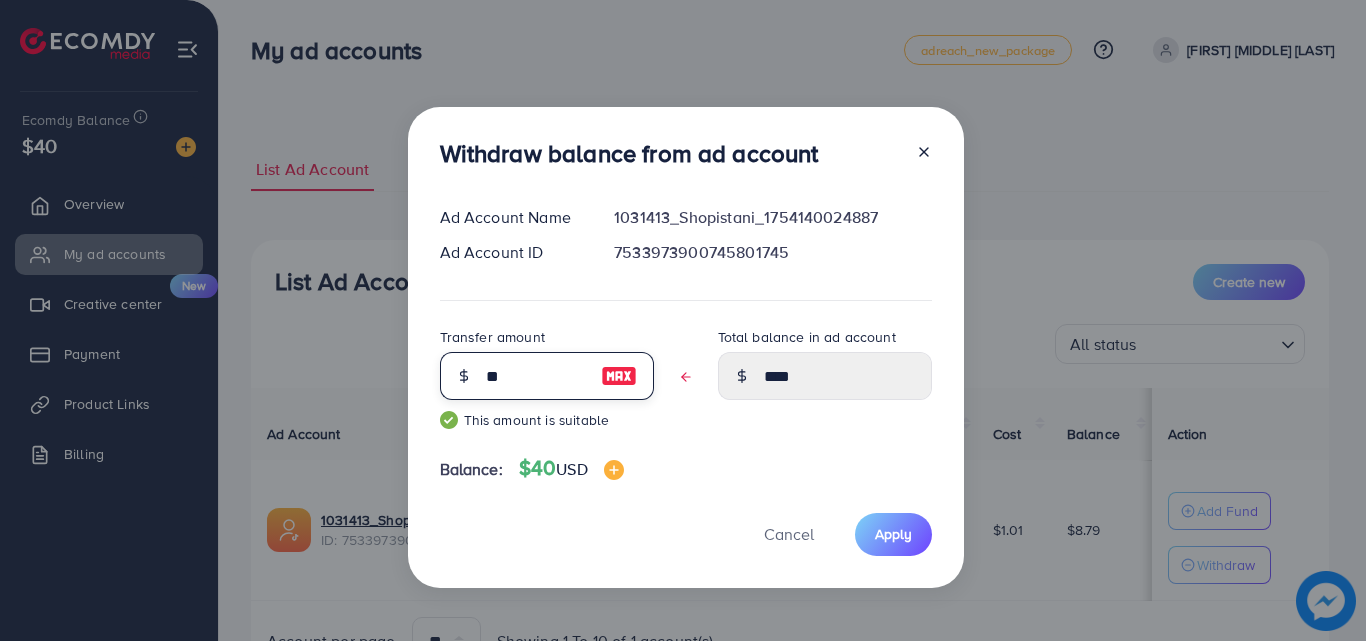 type on "****" 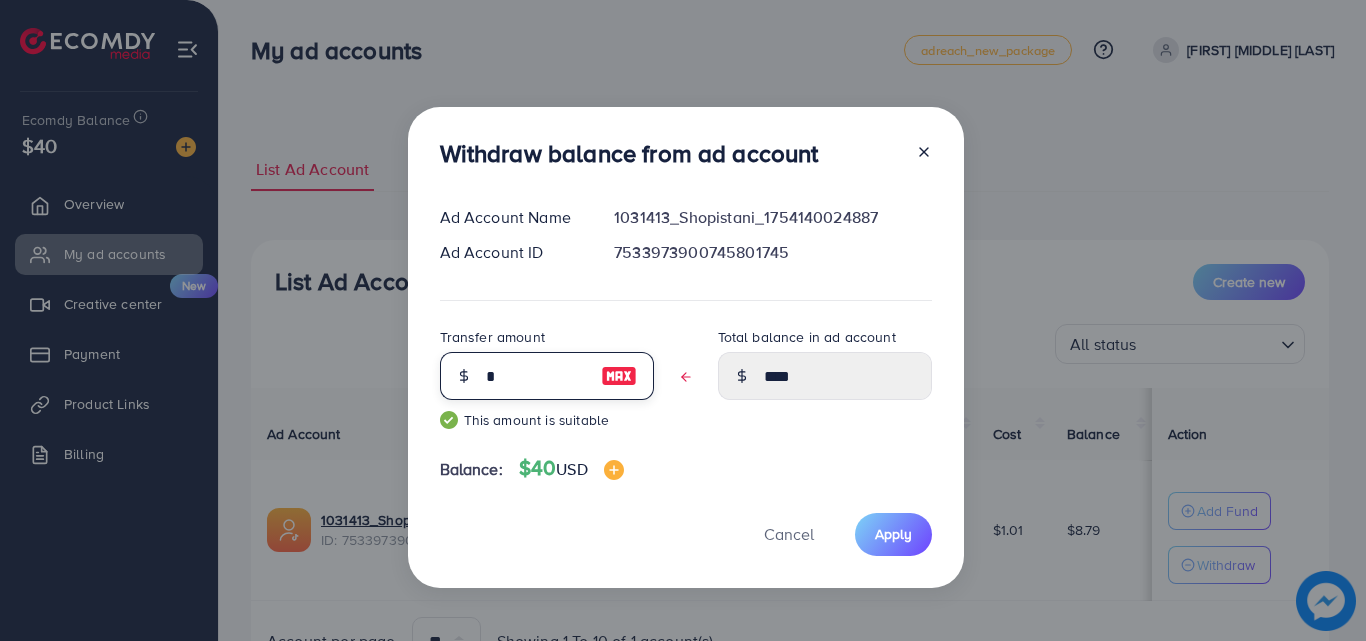 type 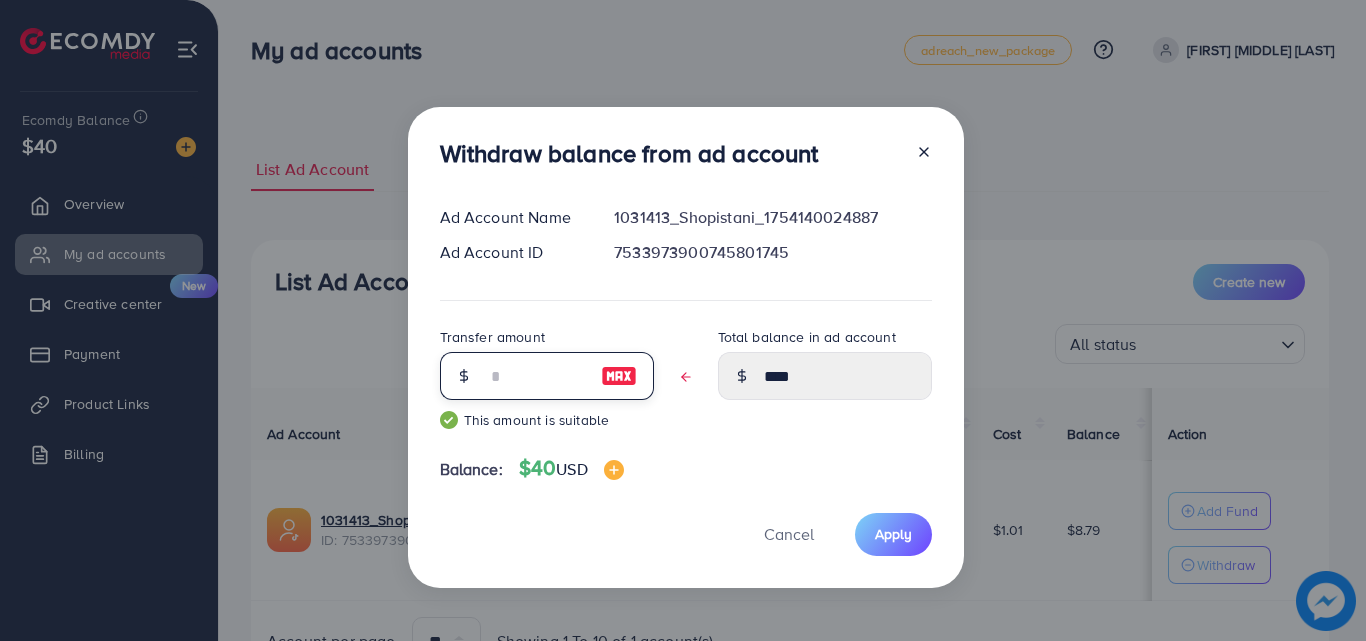 type on "****" 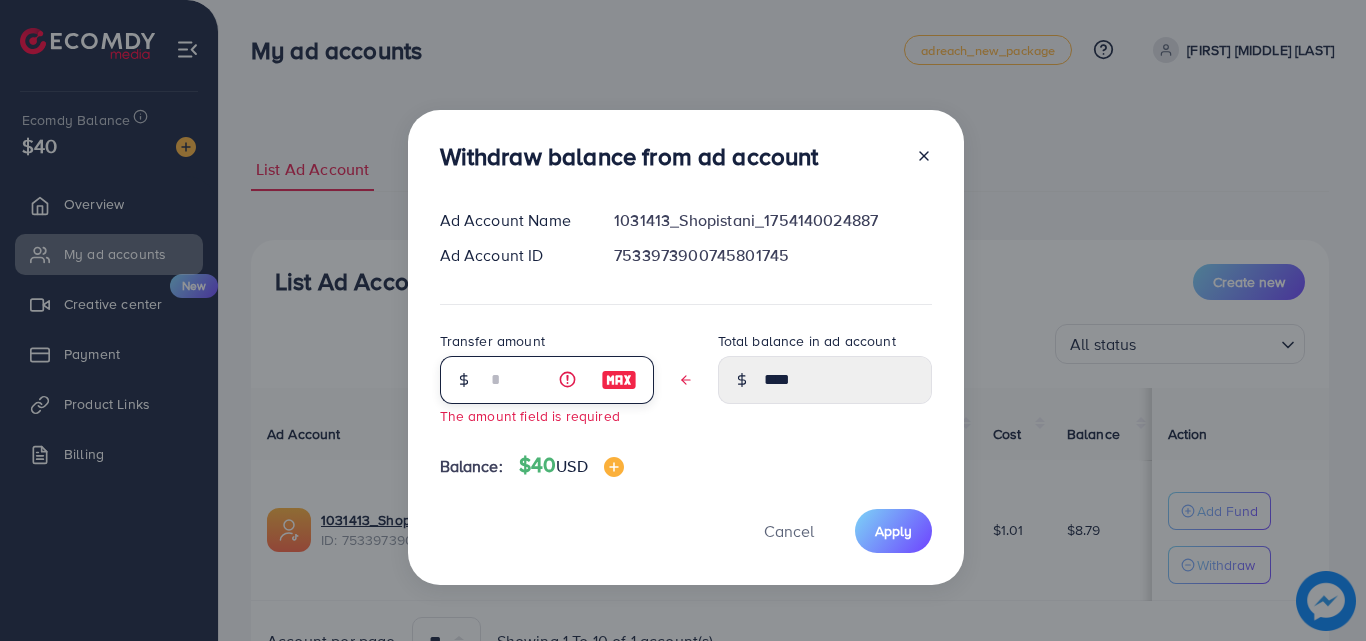type on "*" 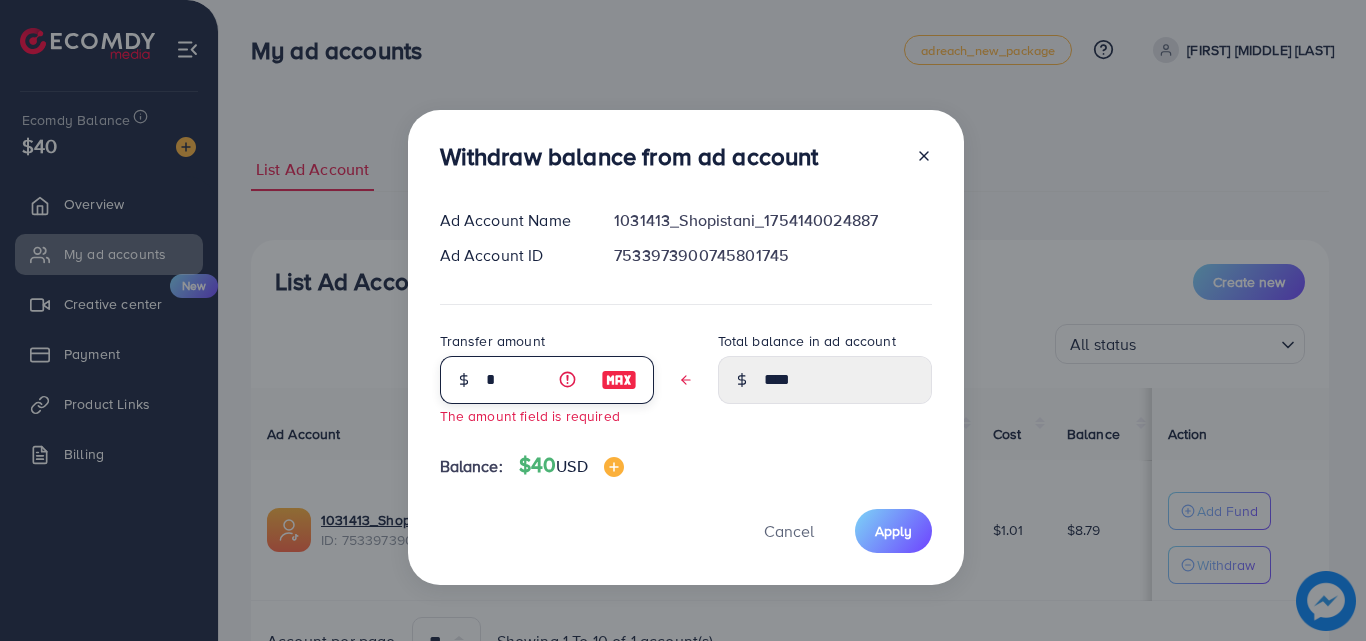 type on "****" 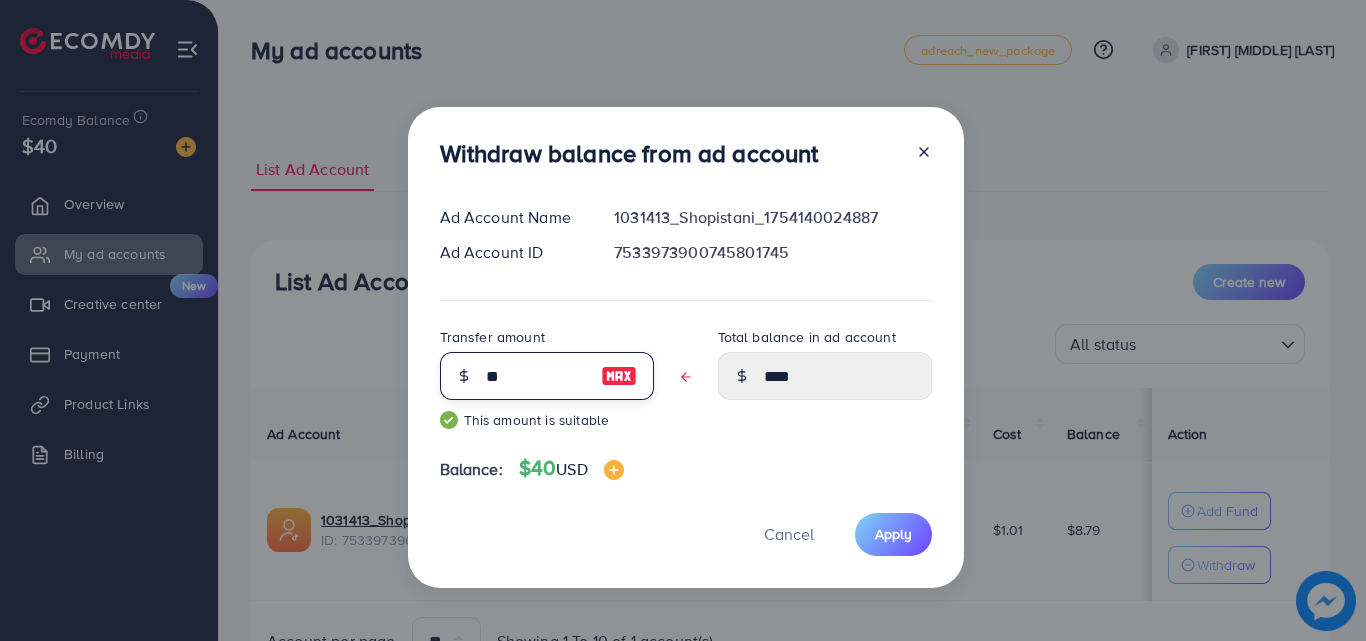 type on "***" 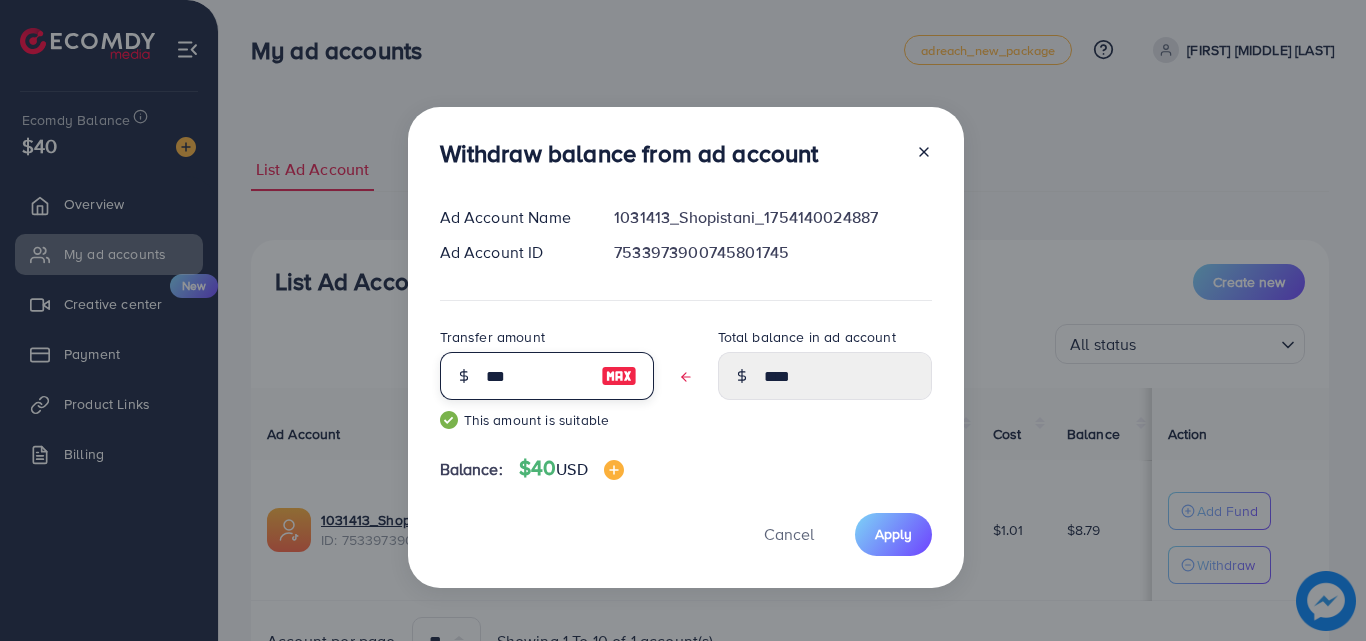 type on "****" 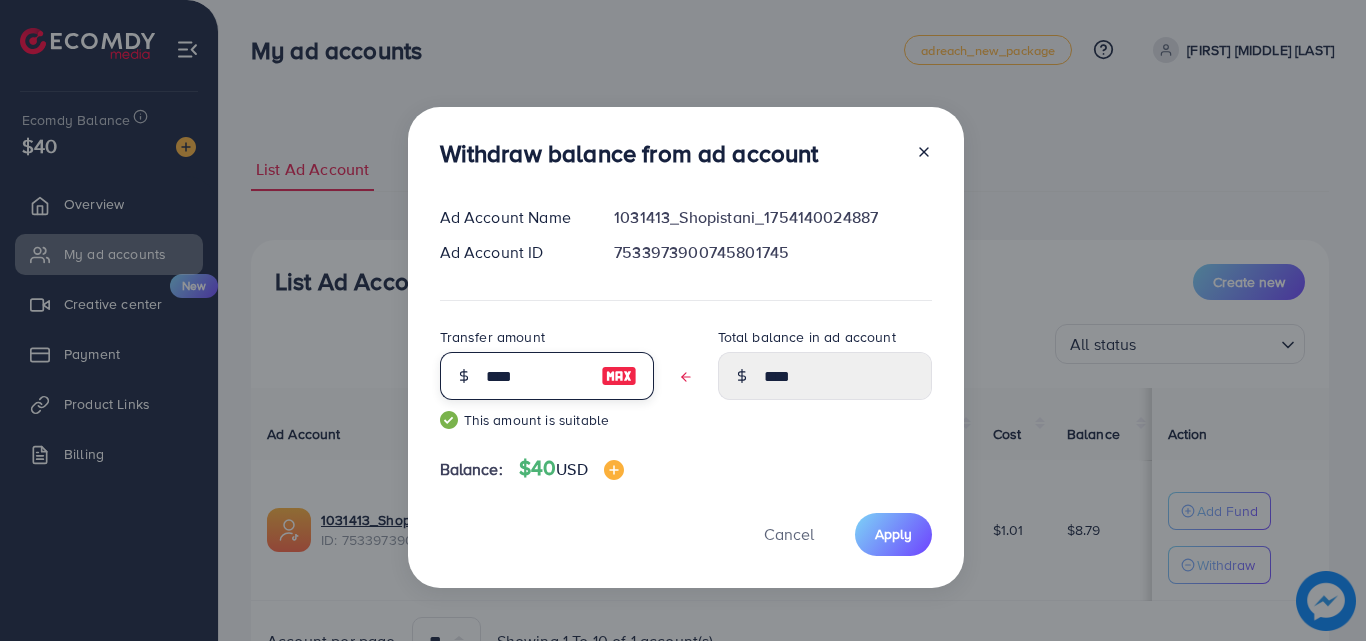type on "****" 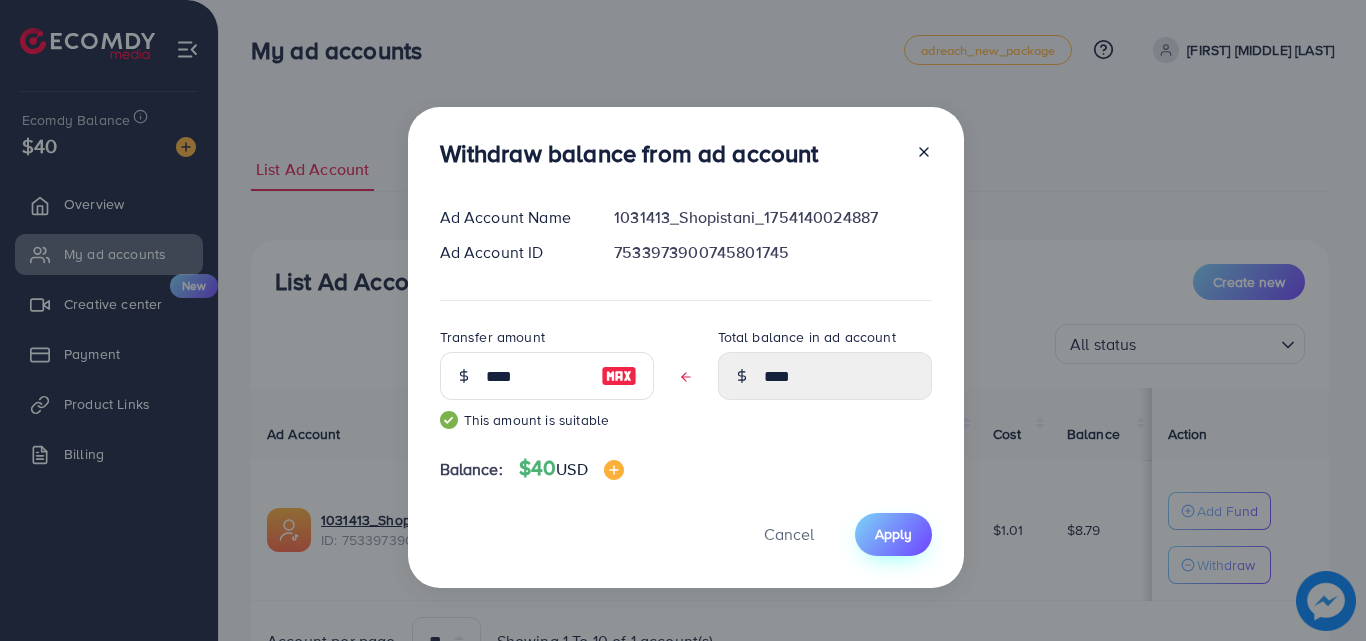 click on "Apply" at bounding box center [893, 534] 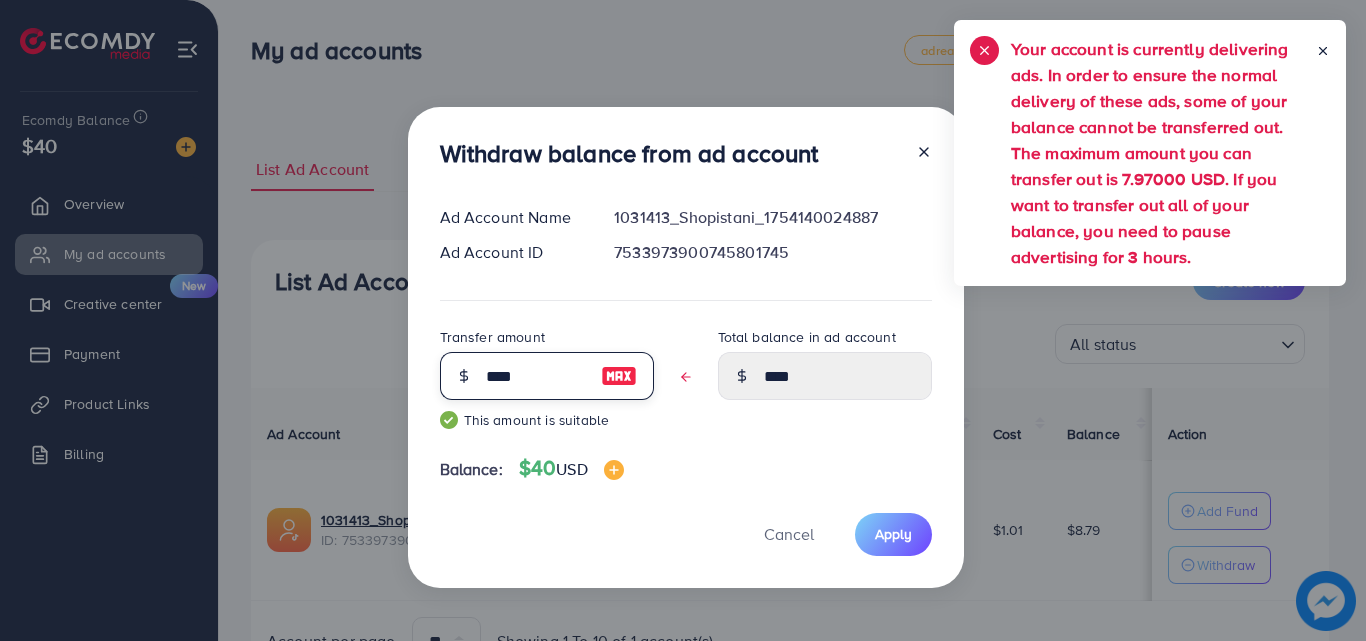 click on "****" at bounding box center (536, 376) 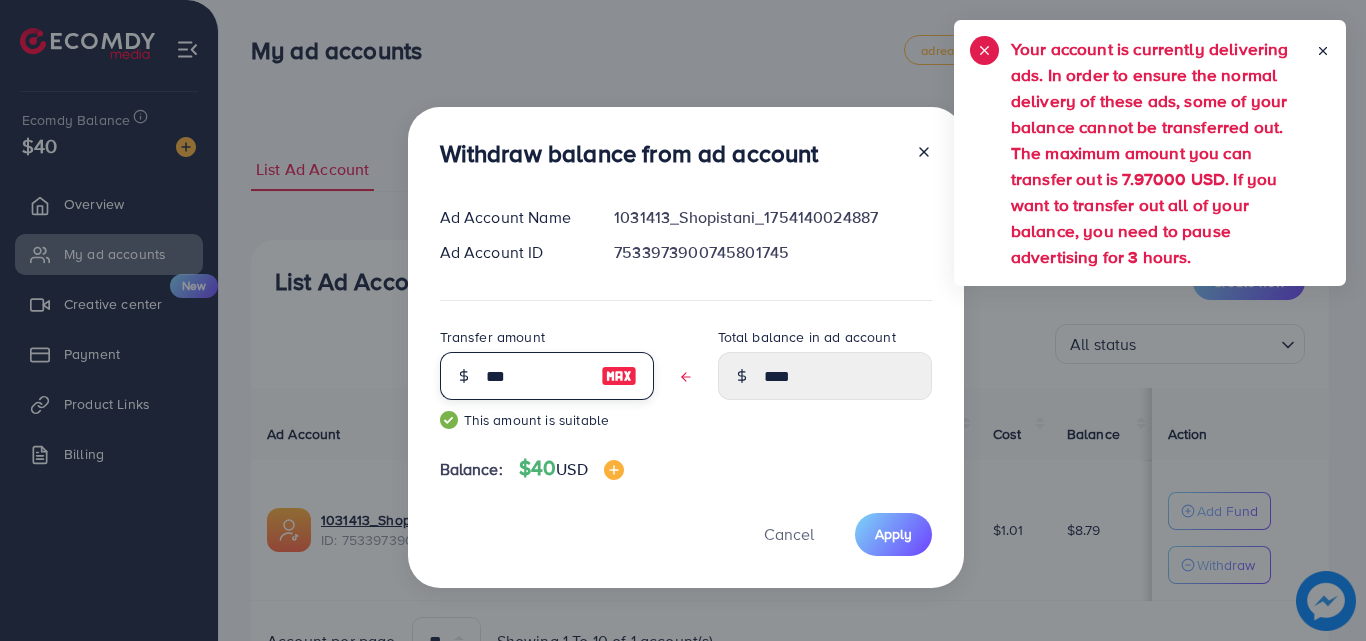 type on "****" 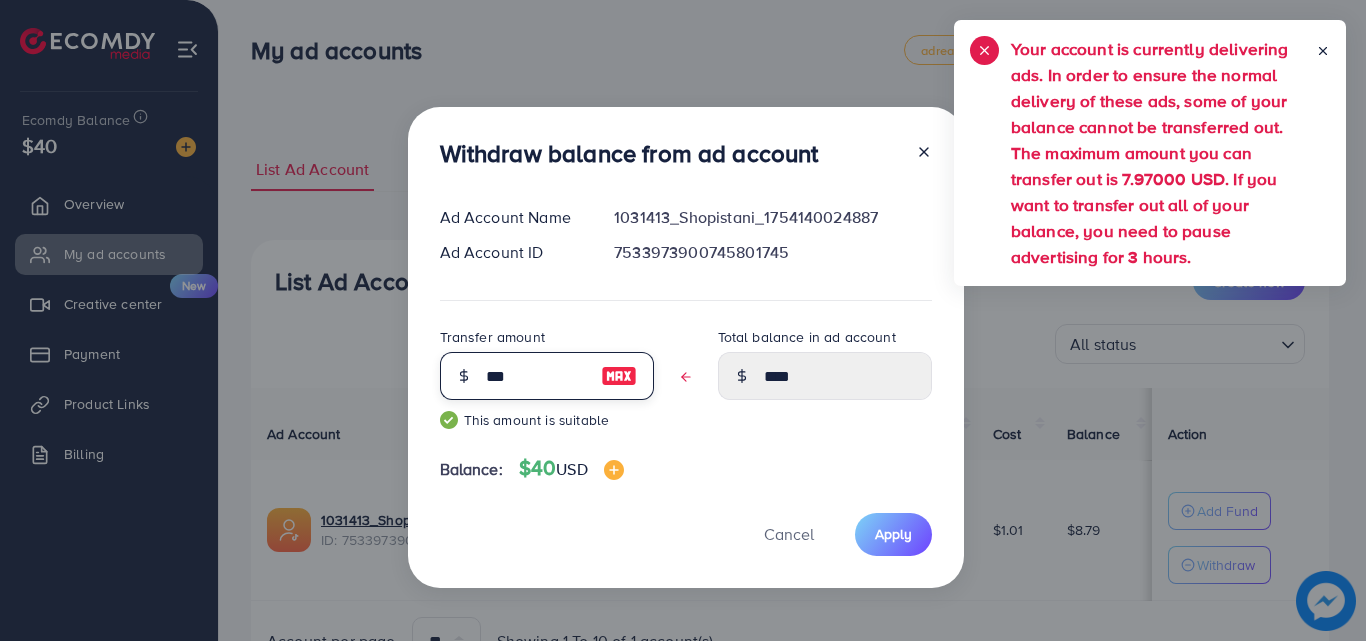 type on "****" 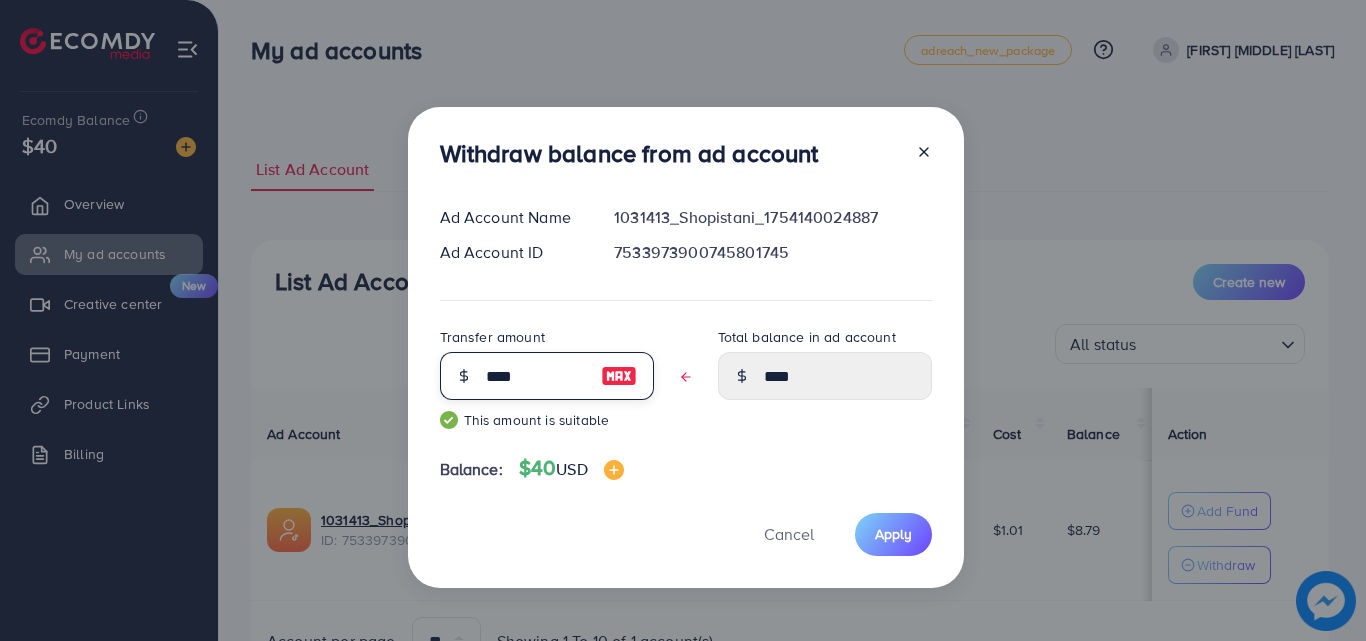 type on "****" 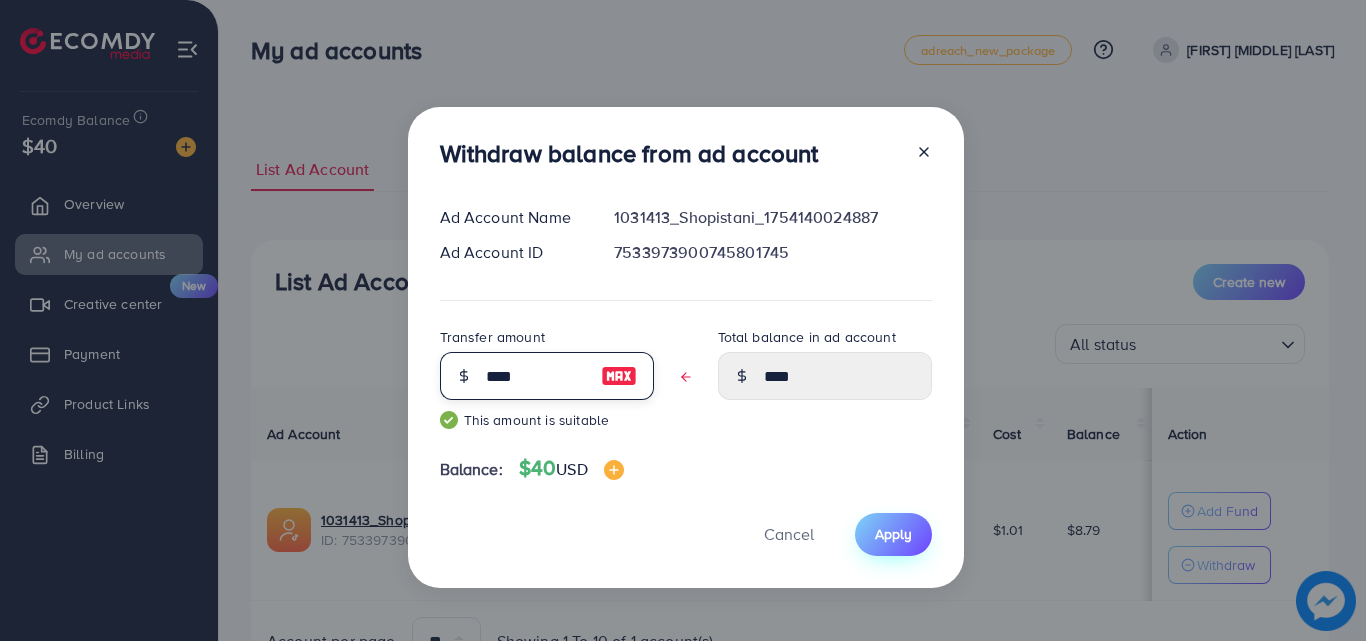 type on "****" 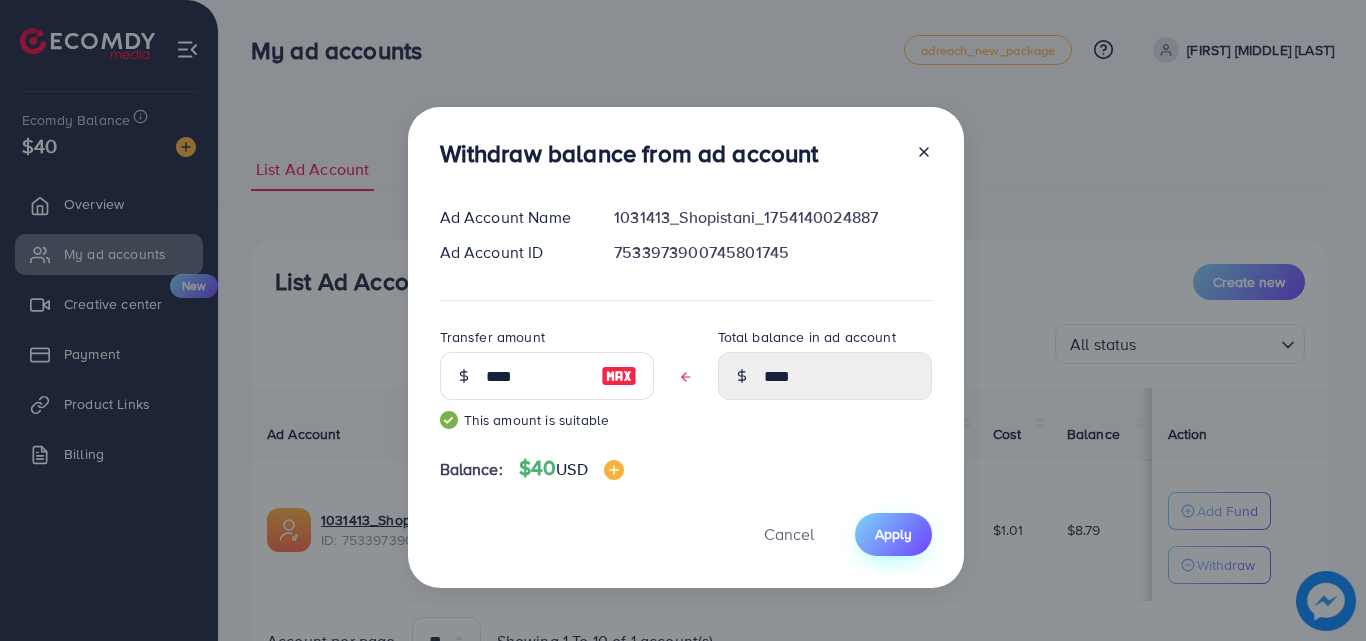 click on "Apply" at bounding box center [893, 534] 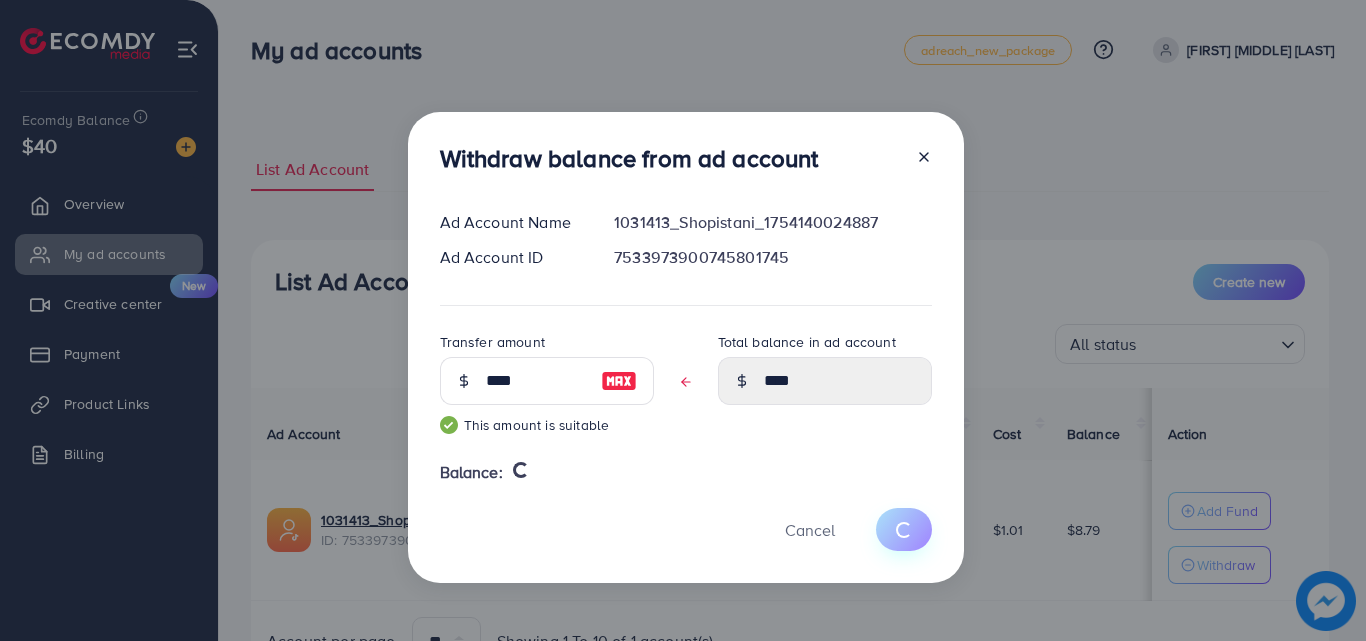 type 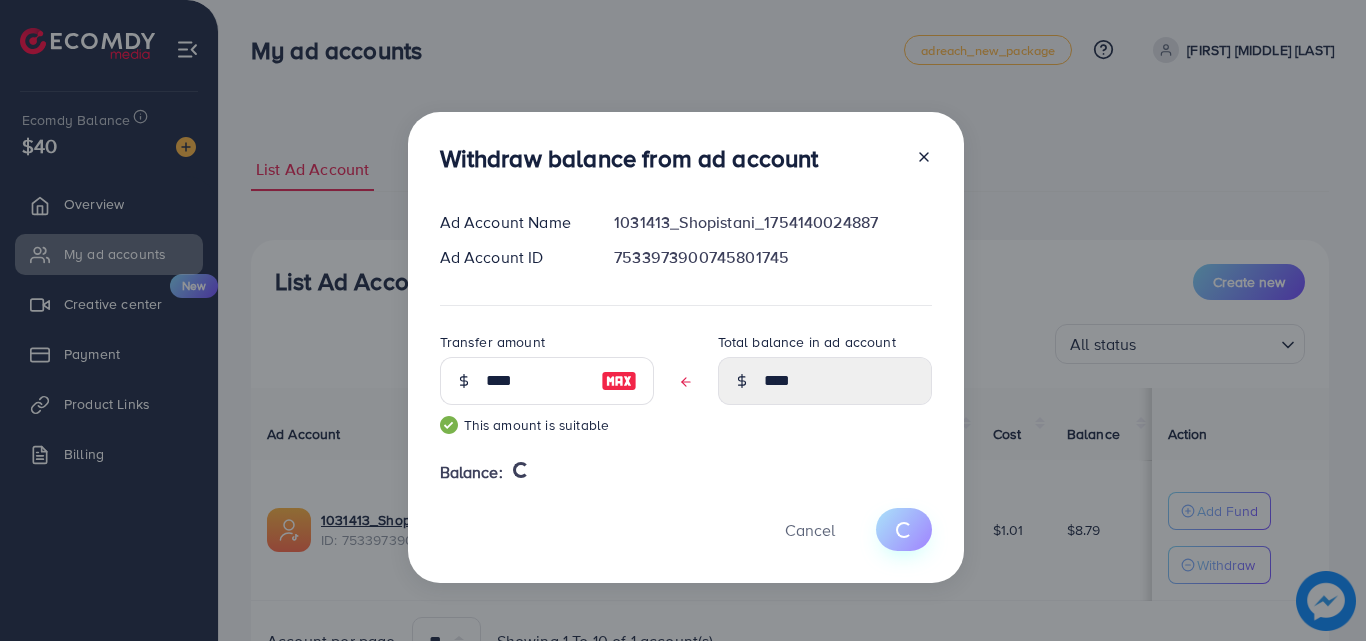 type on "****" 